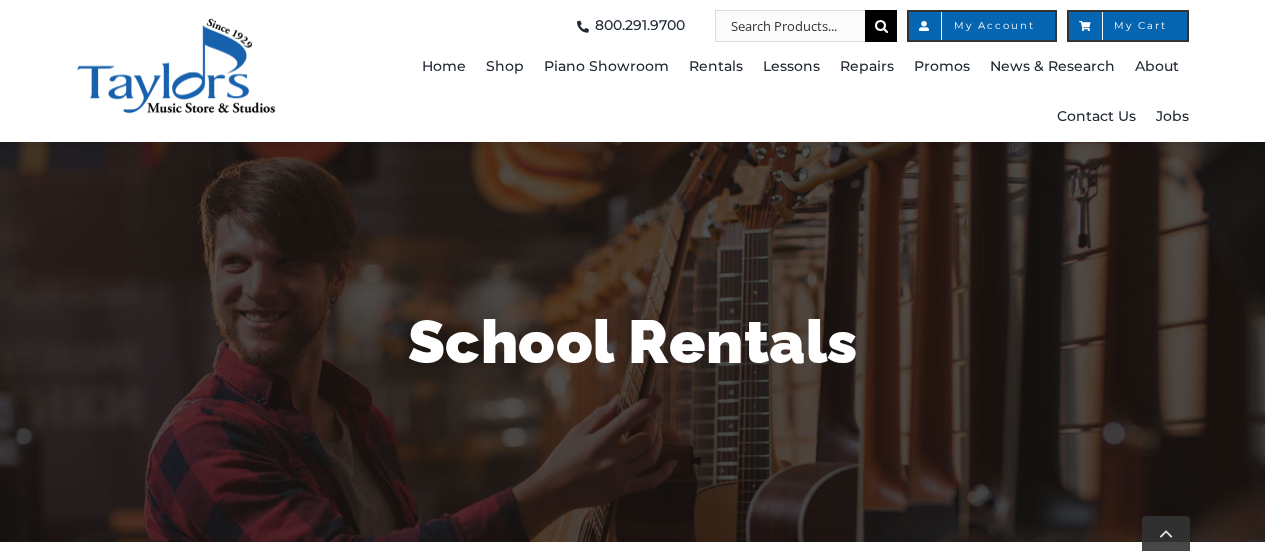 scroll, scrollTop: 800, scrollLeft: 0, axis: vertical 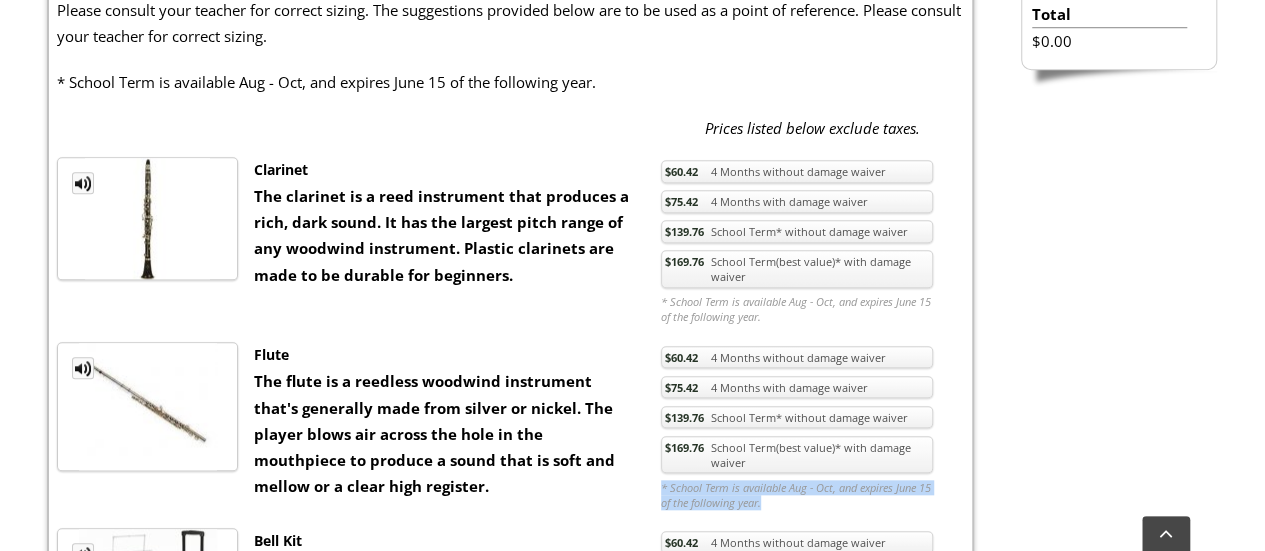 drag, startPoint x: 846, startPoint y: 501, endPoint x: 646, endPoint y: 487, distance: 200.4894 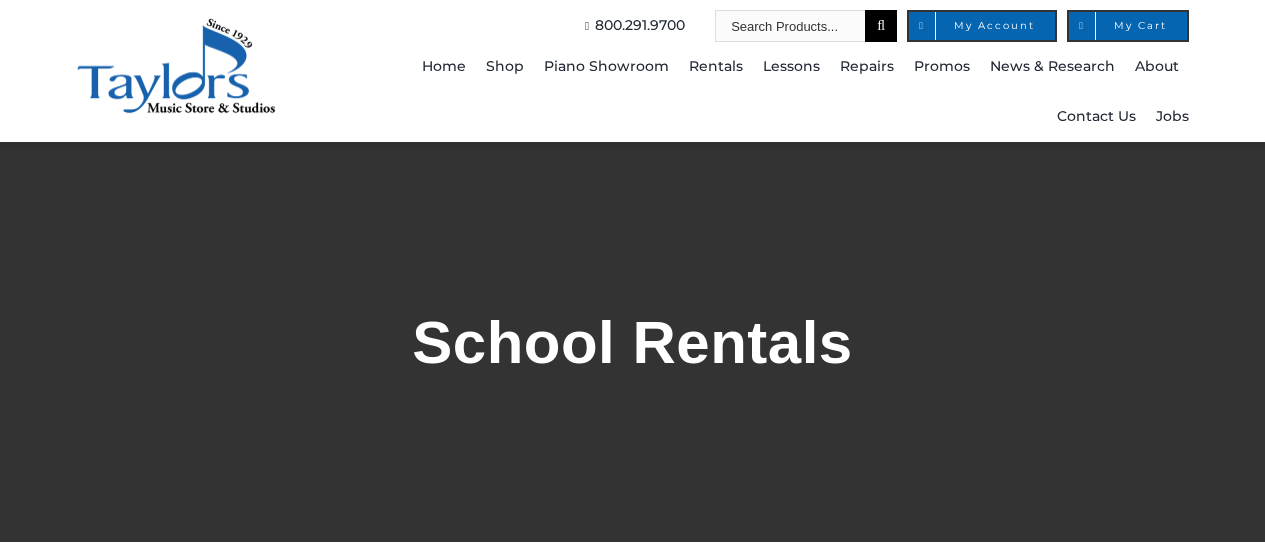 scroll, scrollTop: 0, scrollLeft: 0, axis: both 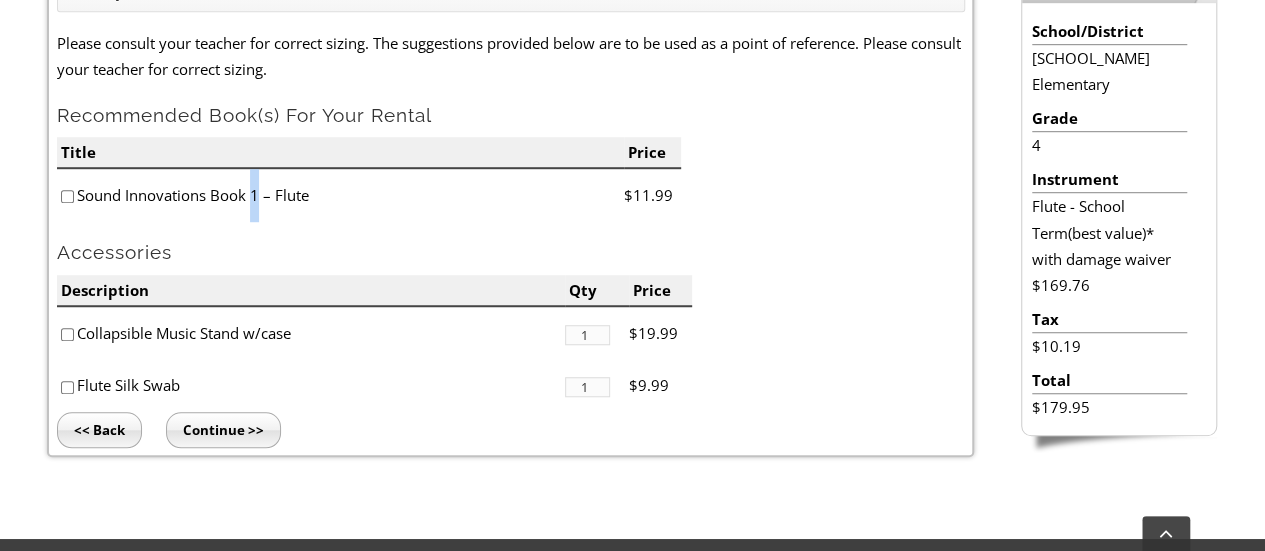 click on "Sound Innovations Book 1 – Flute" at bounding box center [340, 195] 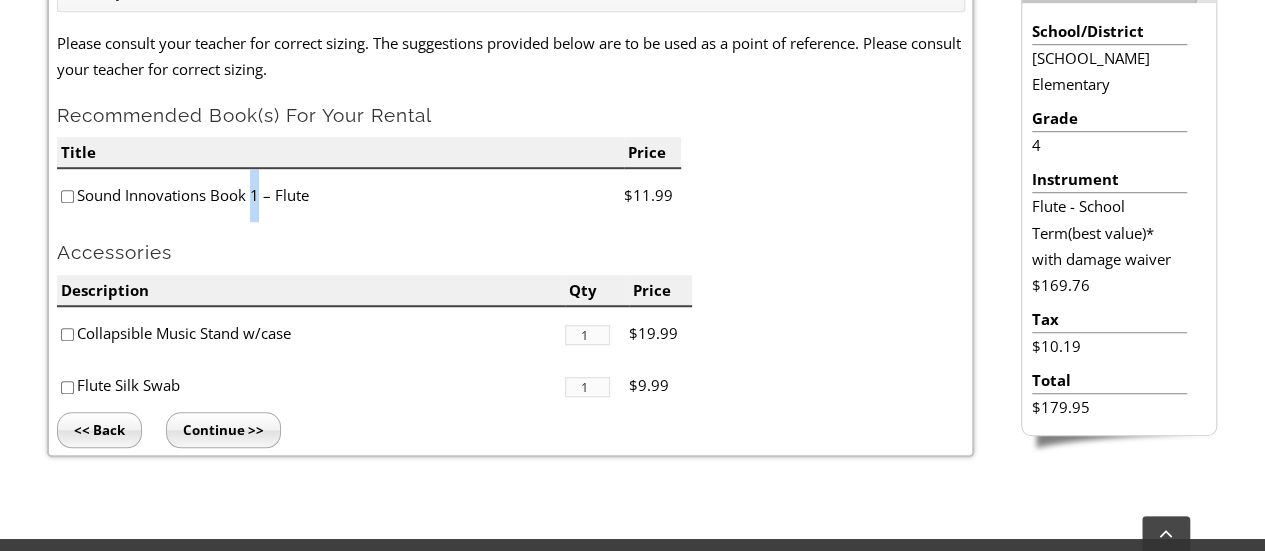 click at bounding box center [67, 196] 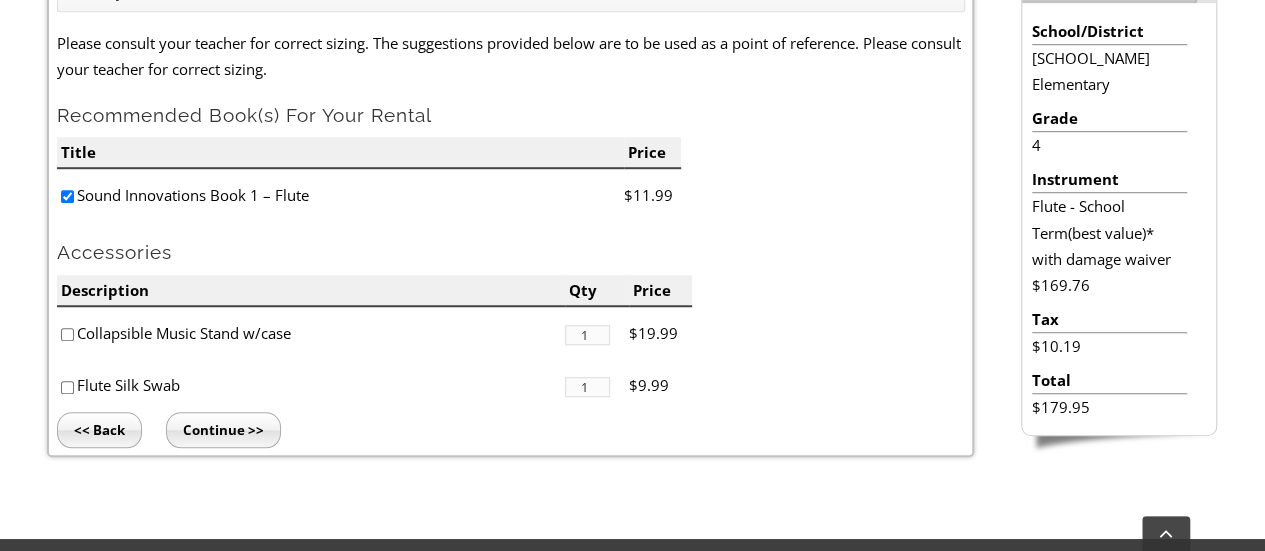click on "Select your School & Grade   /
Instrument Selection   /
Books & Accessories
Please consult your teacher for correct sizing. The suggestions provided below are to be used as a point of reference. Please consult your teacher for correct sizing.
Recommended Book(s) For Your Rental
Title
Price
Sound Innovations Book 1 – Flute
$11.99
Accessories
Description
Qty
Price
Collapsible Music Stand w/case
1
$19.99
Flute Silk Swab
1
$9.99
<< Back
Continue >>
4" at bounding box center [632, 239] 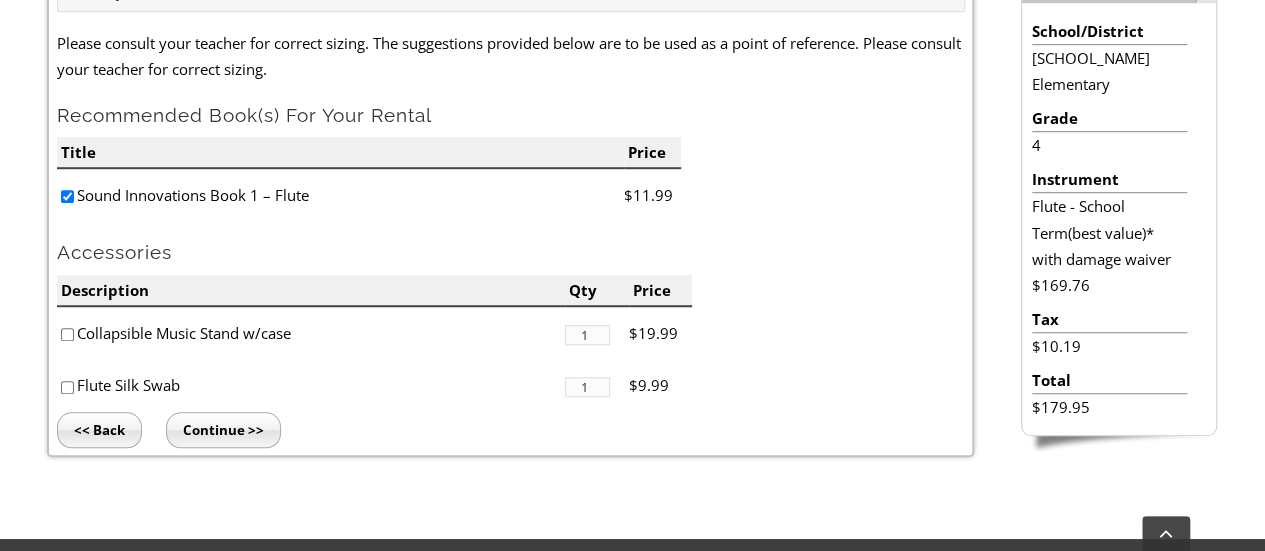 click on "Select your School & Grade   /
Instrument Selection   /
Books & Accessories
Please consult your teacher for correct sizing. The suggestions provided below are to be used as a point of reference. Please consult your teacher for correct sizing.
Recommended Book(s) For Your Rental
Title
Price
Sound Innovations Book 1 – Flute
$11.99
Accessories
Description
Qty
Price
Collapsible Music Stand w/case
1
$19.99
Flute Silk Swab
1
$9.99
<< Back
Continue >>
4" at bounding box center (632, 239) 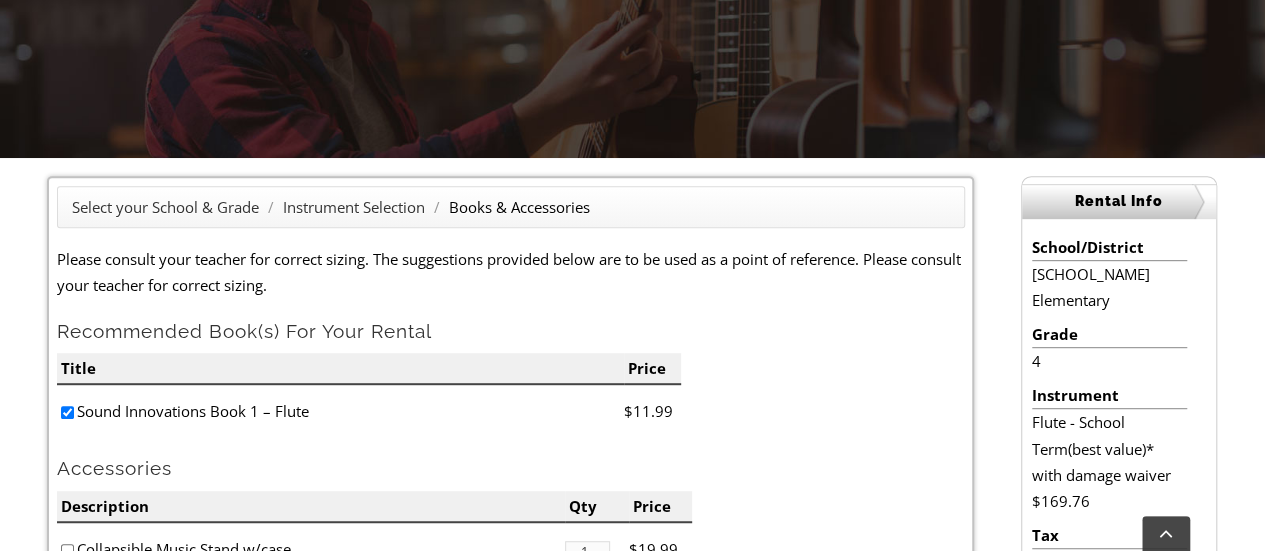 scroll, scrollTop: 500, scrollLeft: 0, axis: vertical 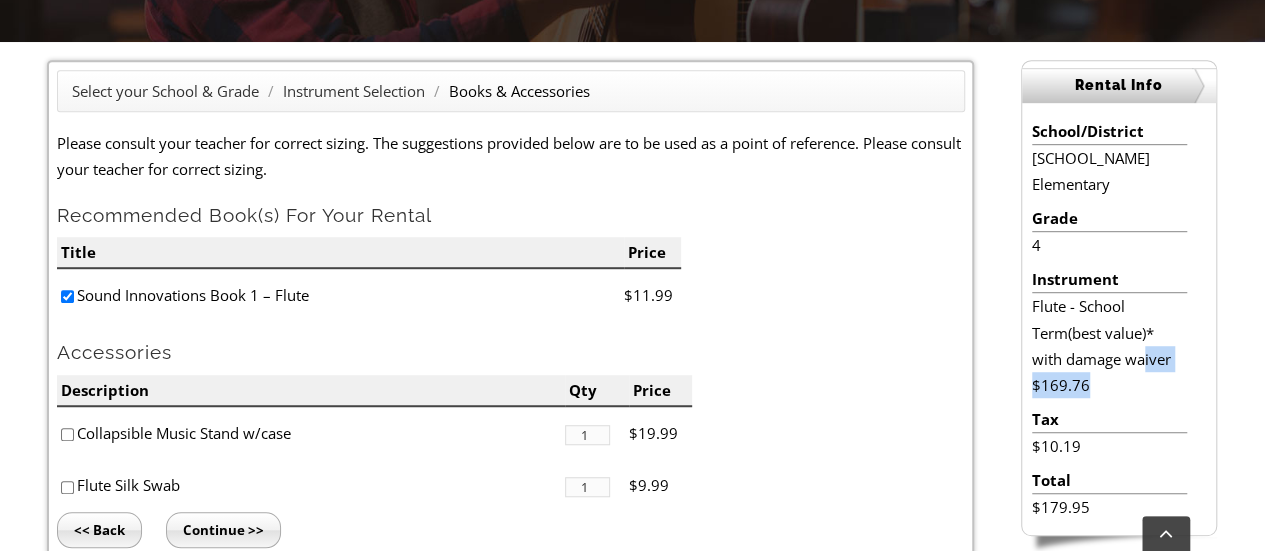 drag, startPoint x: 1161, startPoint y: 367, endPoint x: 1146, endPoint y: 339, distance: 31.764761 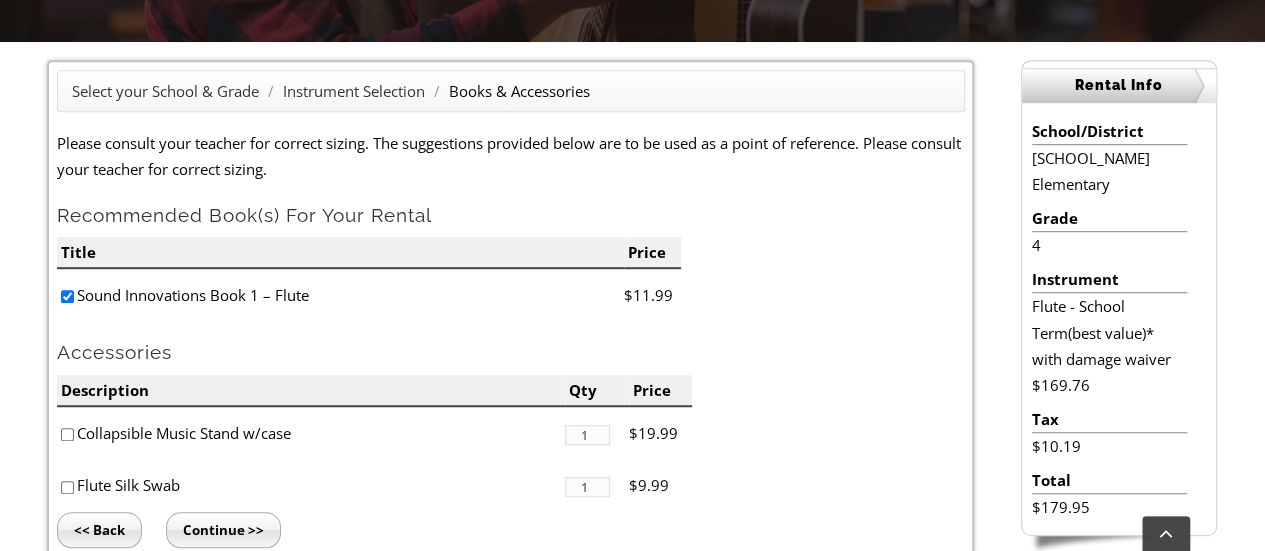 click on "Title
Price
Sound Innovations Book 1 – Flute
$11.99" at bounding box center [511, 279] 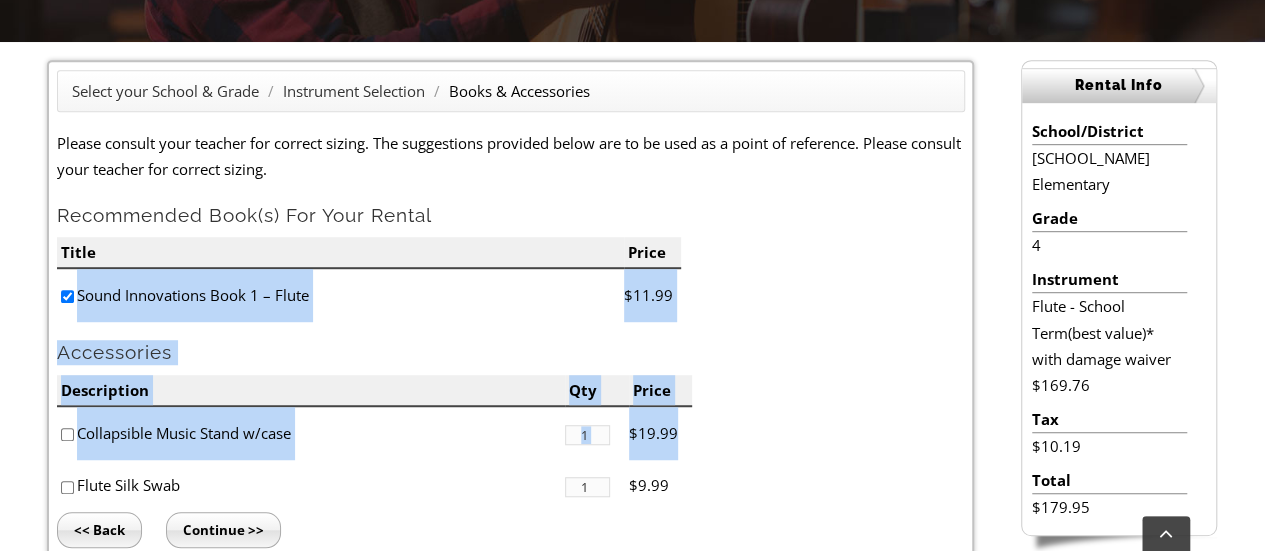 drag, startPoint x: 878, startPoint y: 231, endPoint x: 891, endPoint y: 418, distance: 187.45132 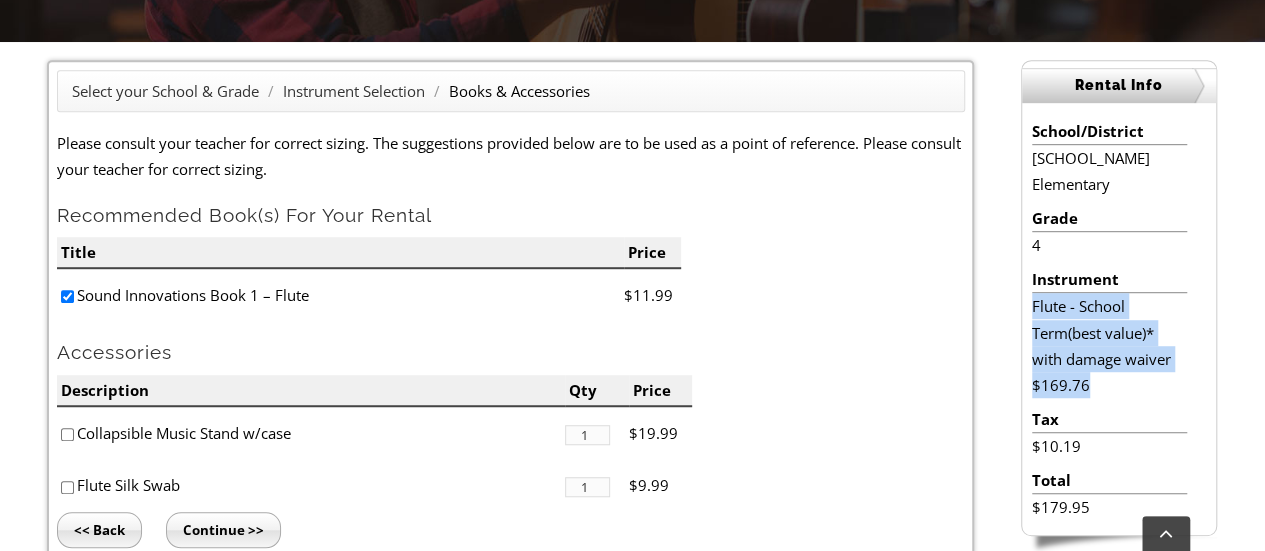 drag, startPoint x: 1152, startPoint y: 364, endPoint x: 1114, endPoint y: 247, distance: 123.01626 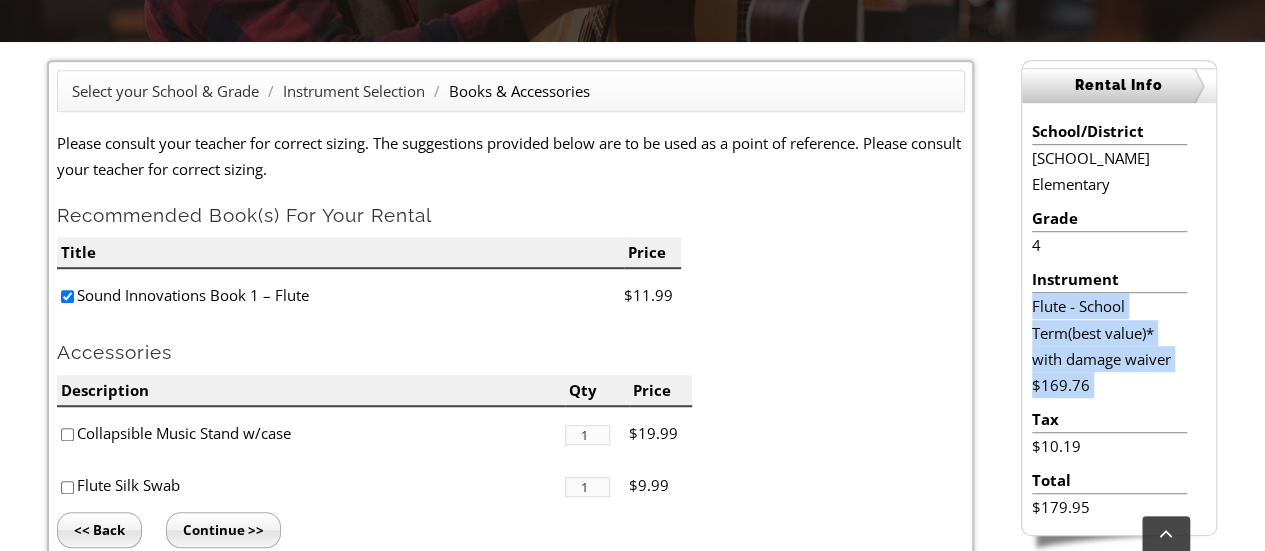 drag, startPoint x: 1114, startPoint y: 247, endPoint x: 1128, endPoint y: 363, distance: 116.841774 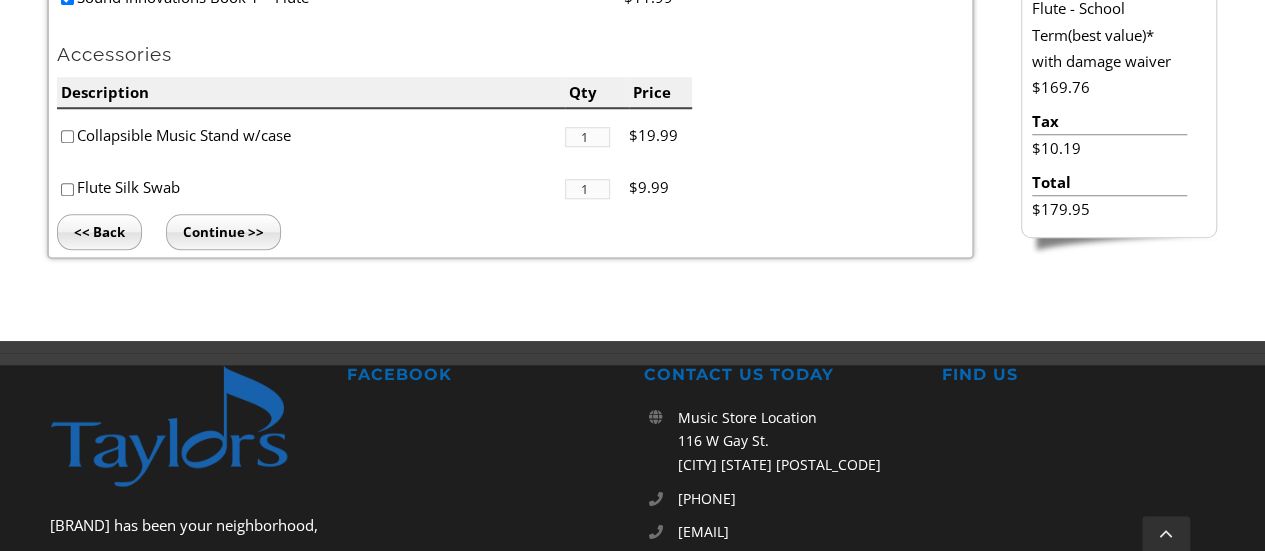 scroll, scrollTop: 800, scrollLeft: 0, axis: vertical 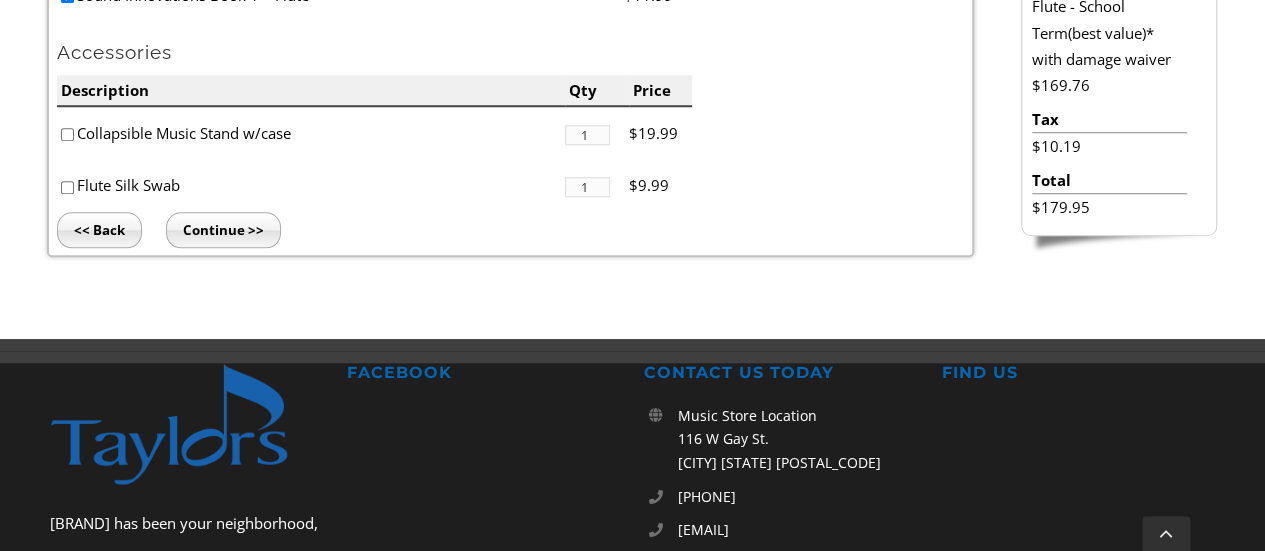 click on "Continue >>" at bounding box center (223, 230) 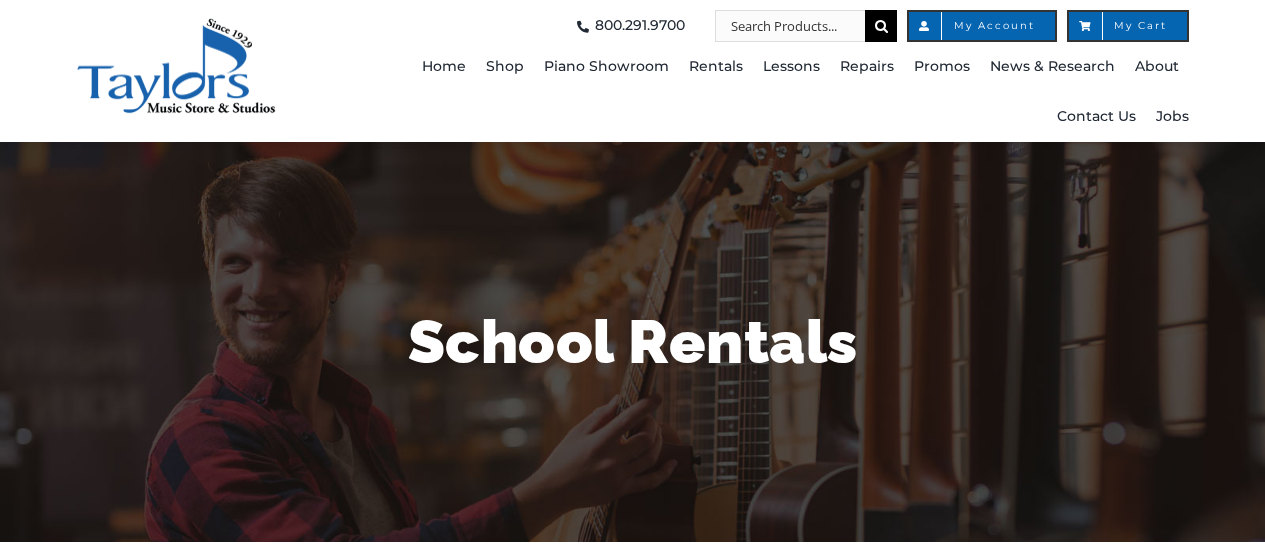 scroll, scrollTop: 0, scrollLeft: 0, axis: both 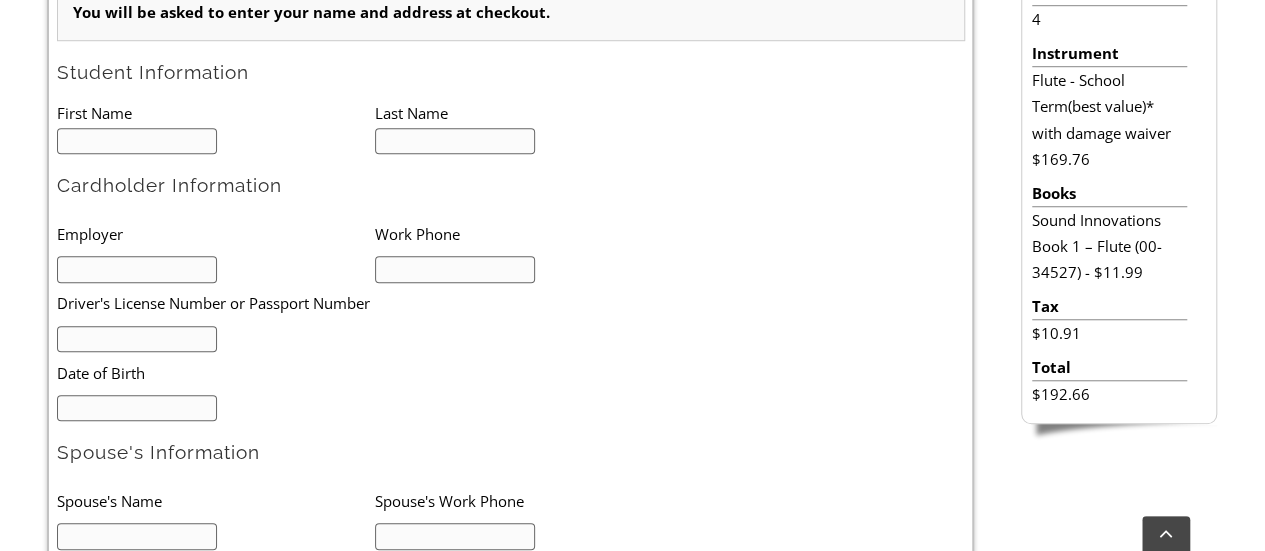 type on "1" 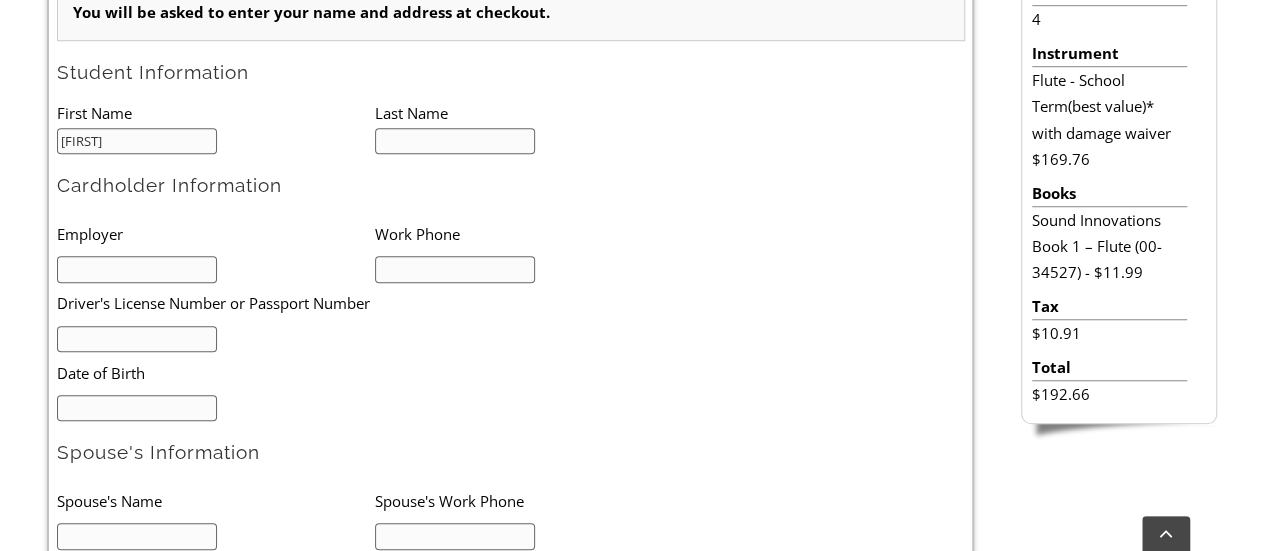 type on "[FIRST]" 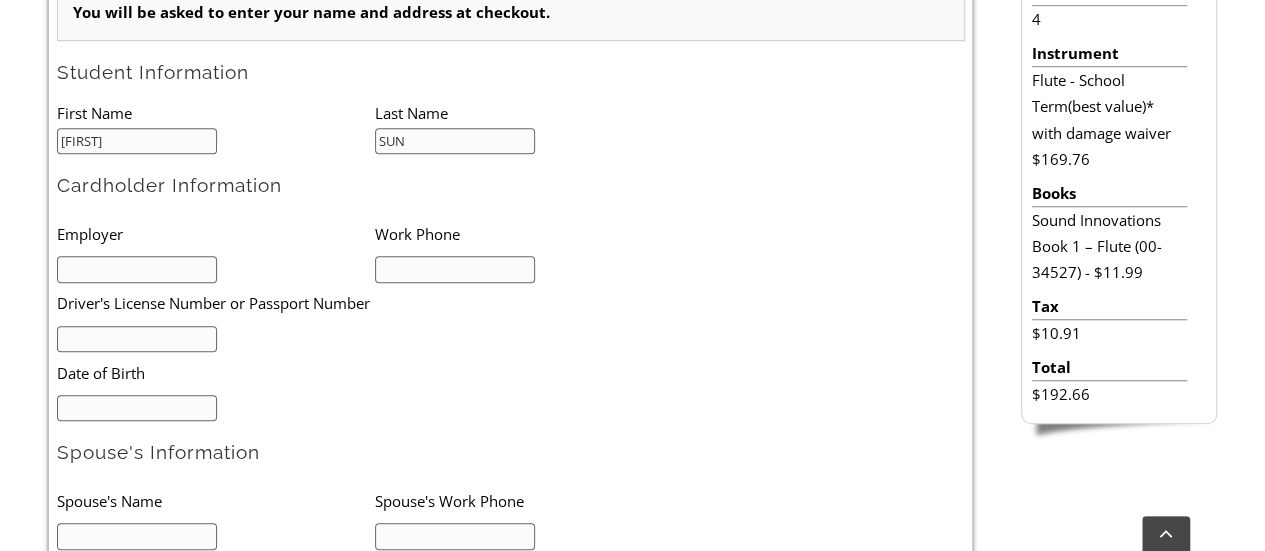 type on "SUN" 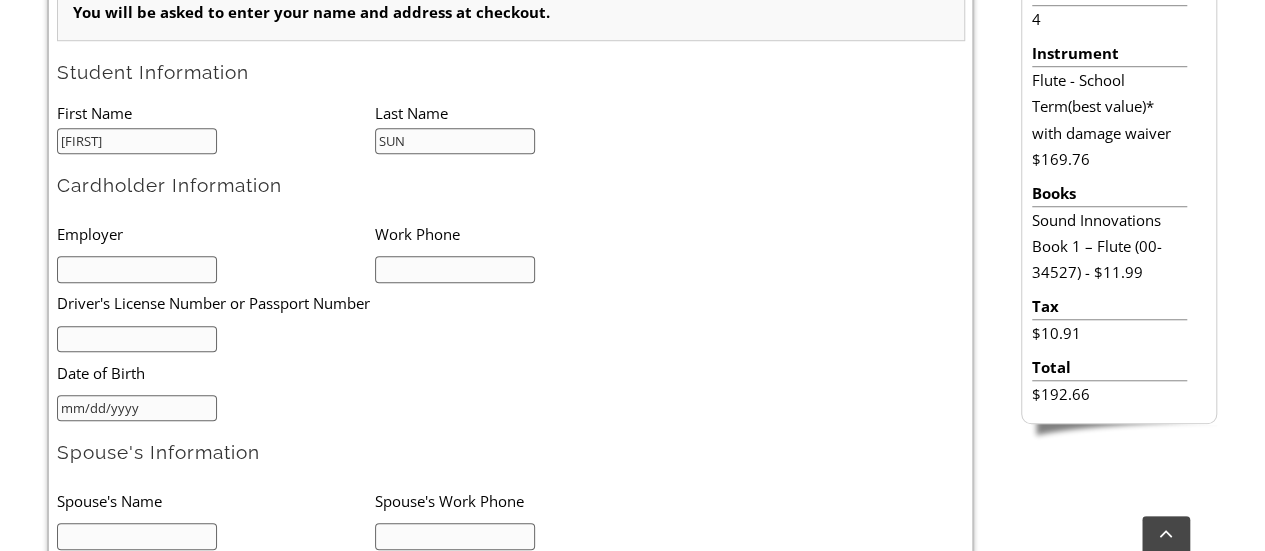 type 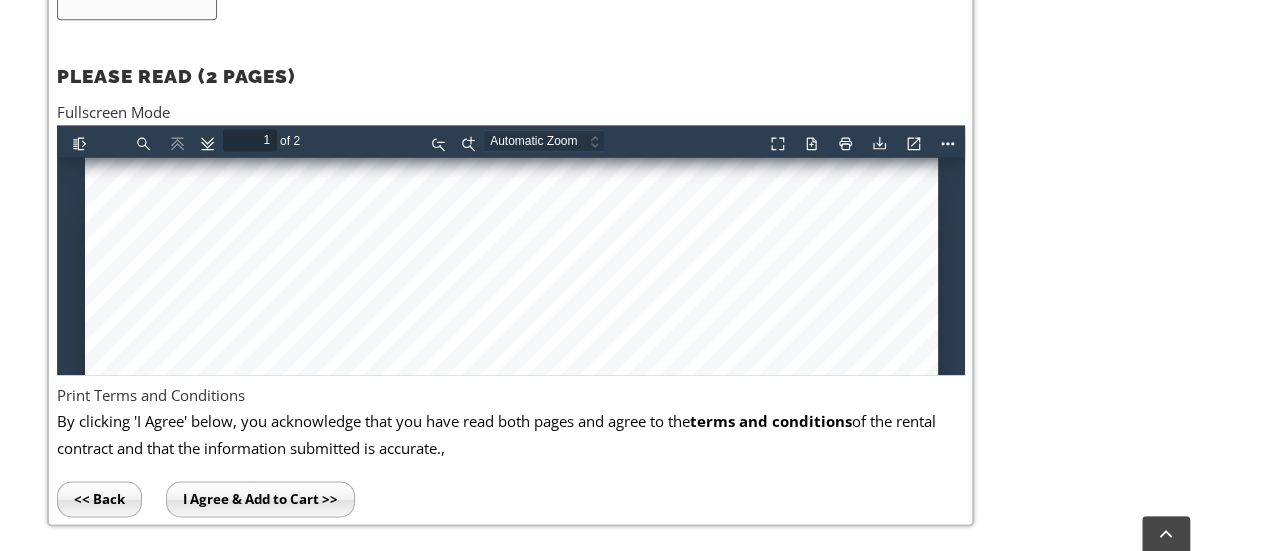 scroll, scrollTop: 1300, scrollLeft: 0, axis: vertical 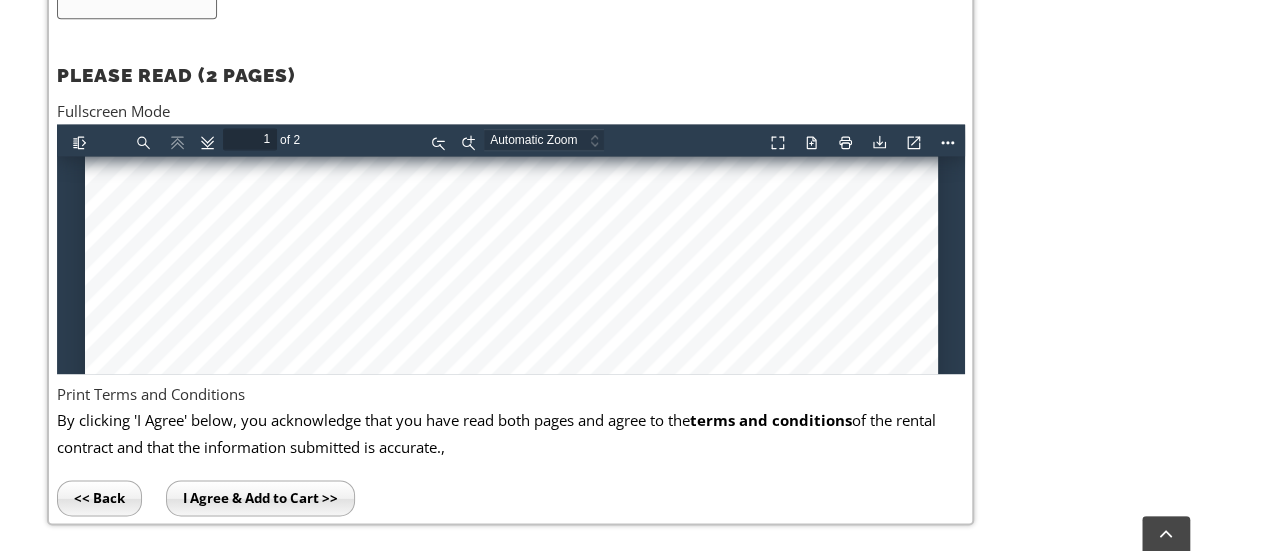 click at bounding box center [510, 557] 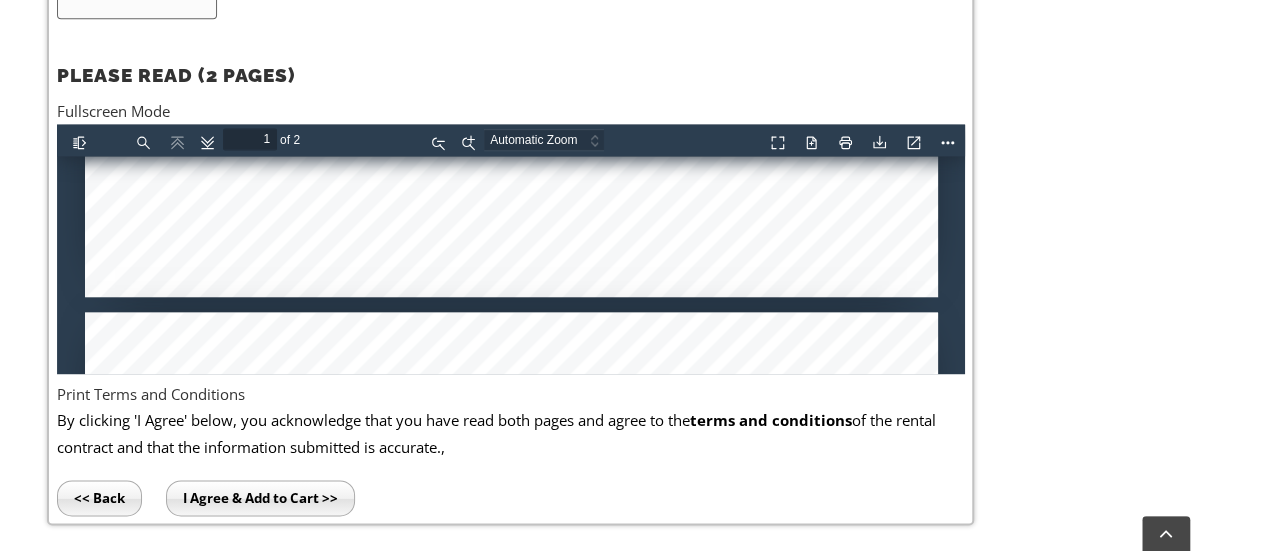 scroll, scrollTop: 1301, scrollLeft: 0, axis: vertical 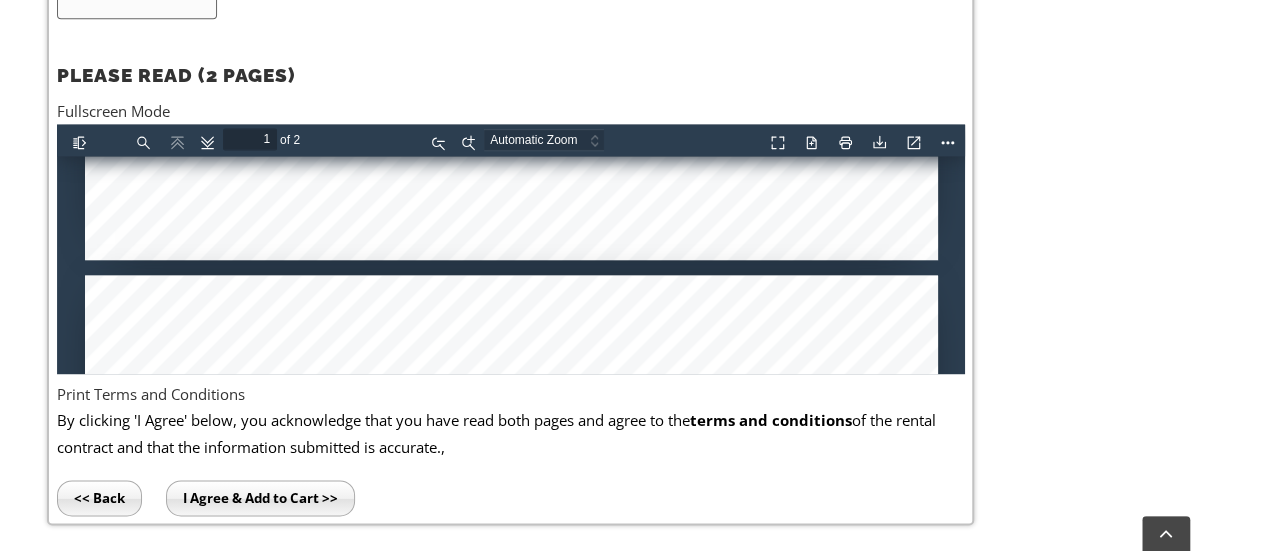 type on "2" 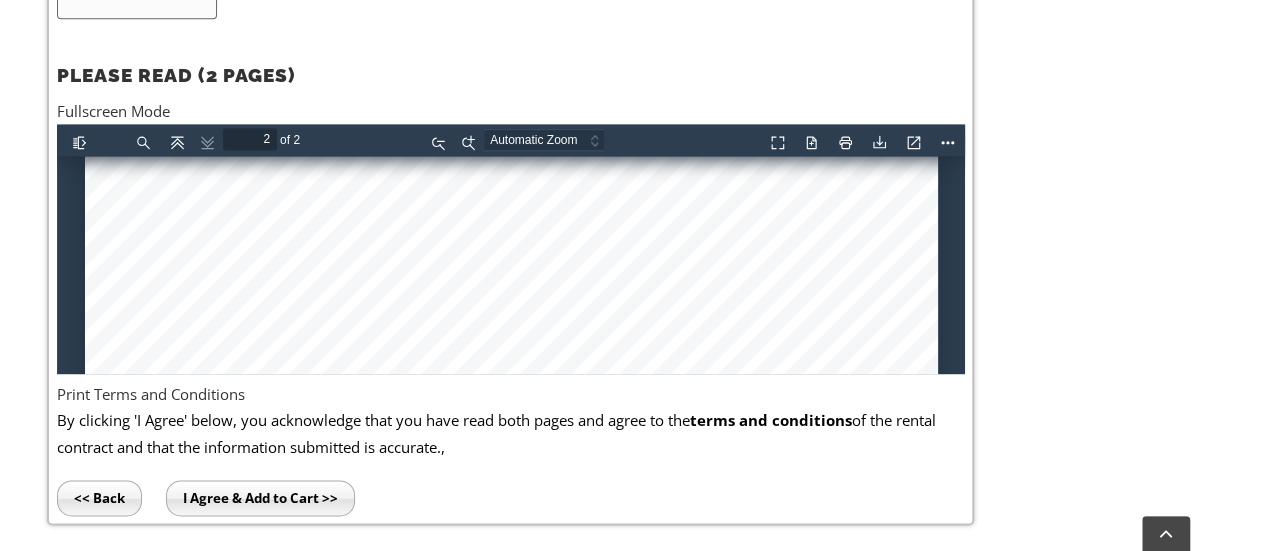 scroll, scrollTop: 2621, scrollLeft: 0, axis: vertical 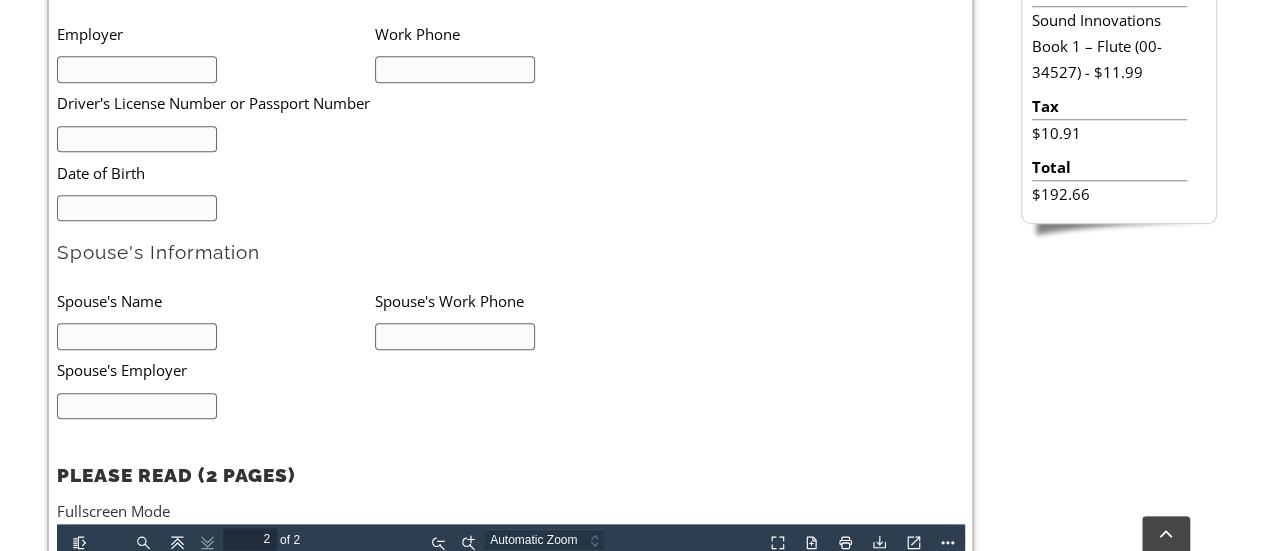 click on "PLEASE READ (2 PAGES)" at bounding box center (511, 463) 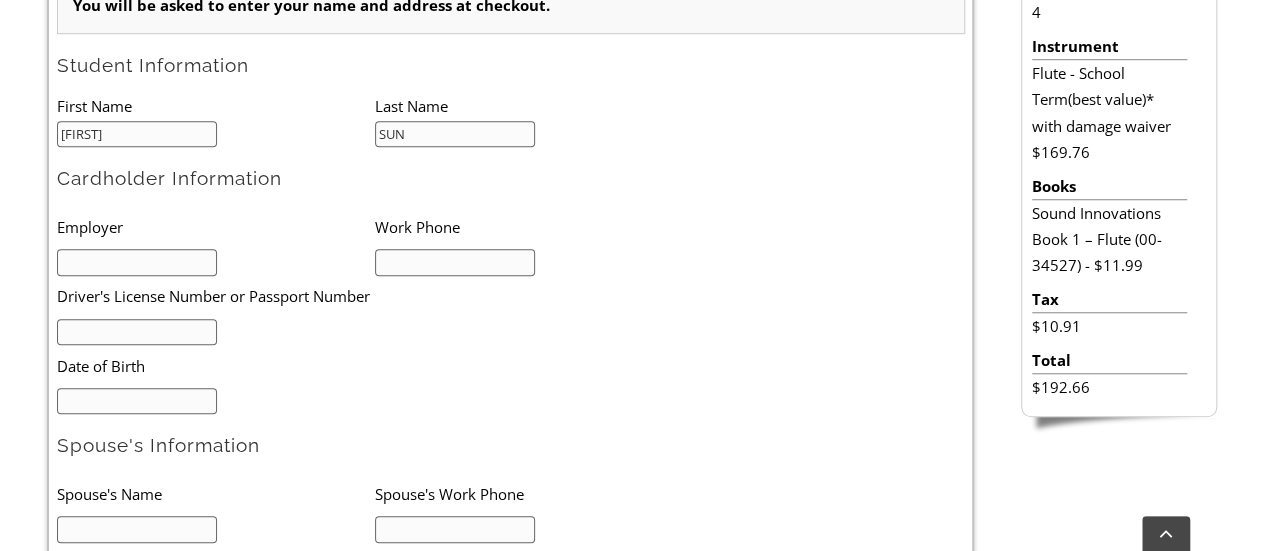 scroll, scrollTop: 600, scrollLeft: 0, axis: vertical 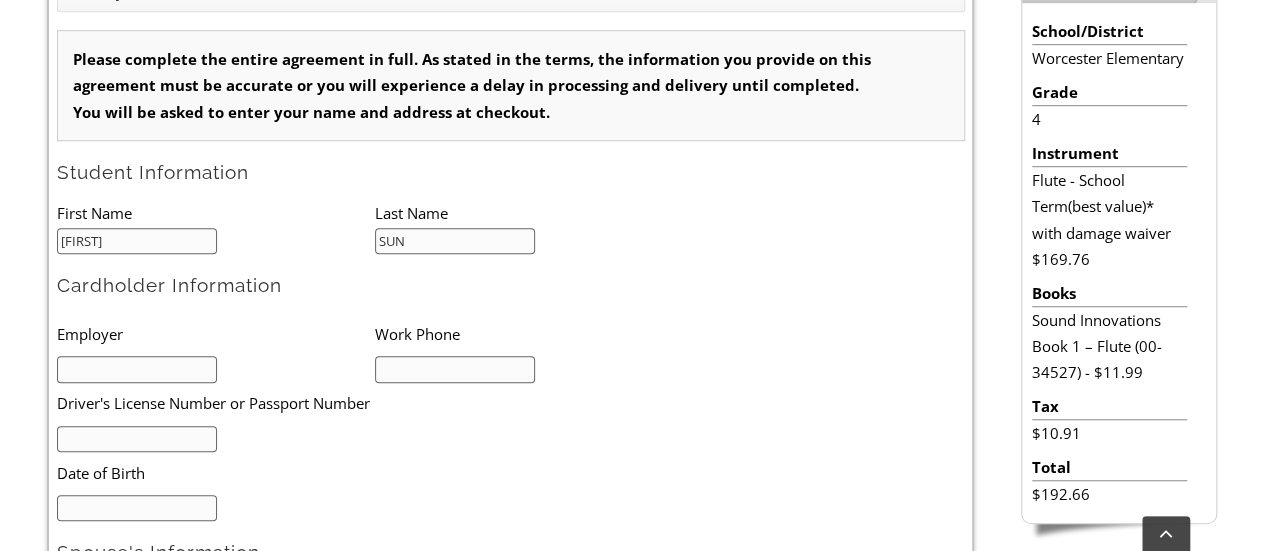 click at bounding box center [216, 438] 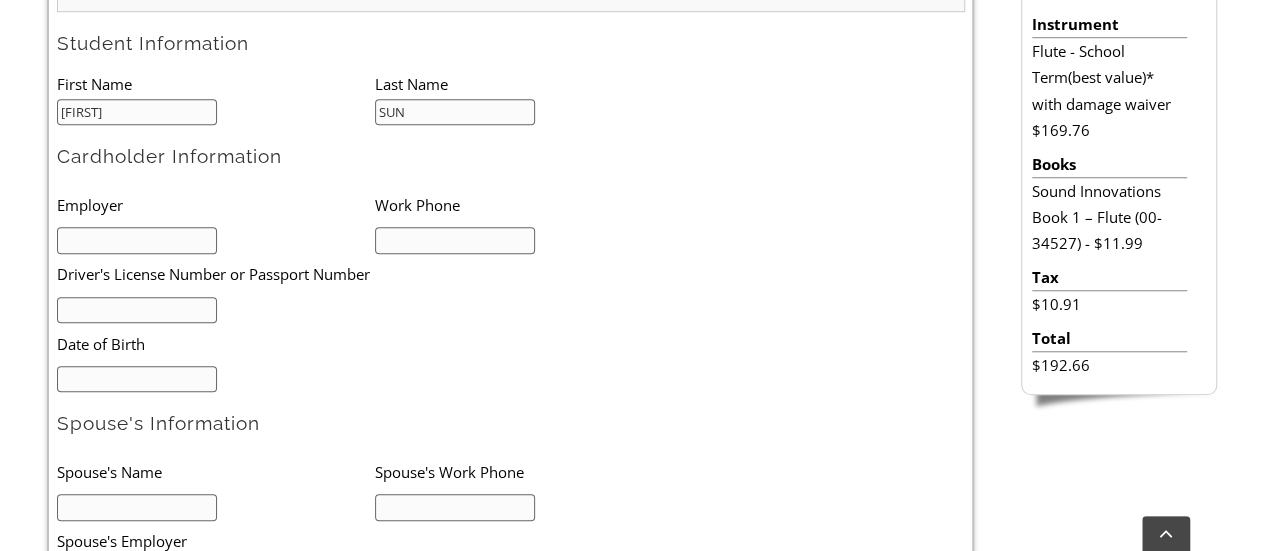 scroll, scrollTop: 800, scrollLeft: 0, axis: vertical 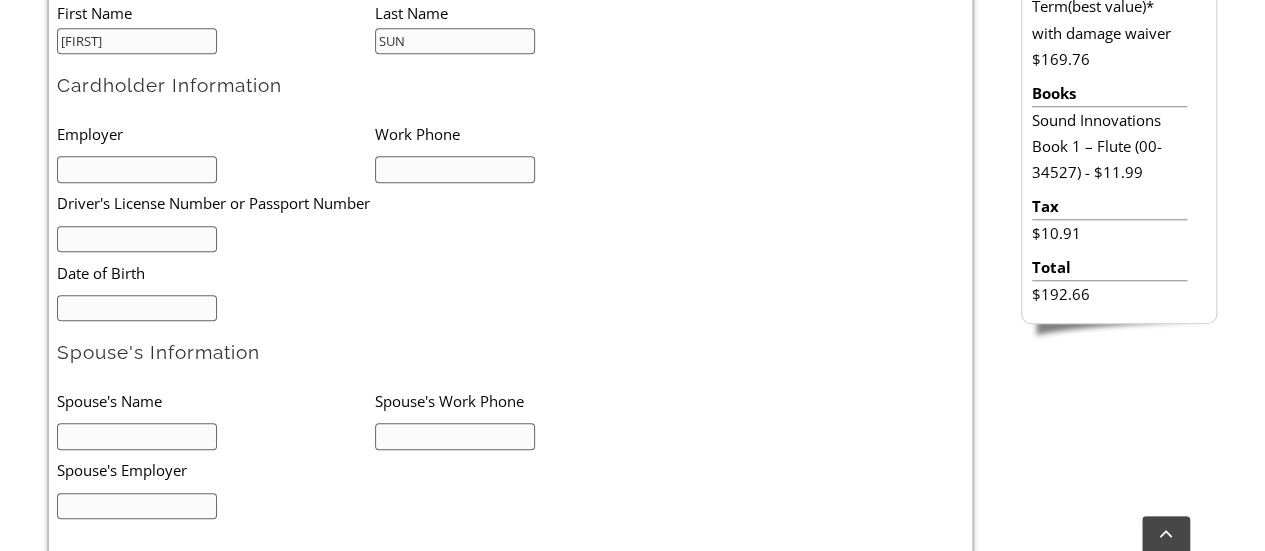 click at bounding box center [137, 169] 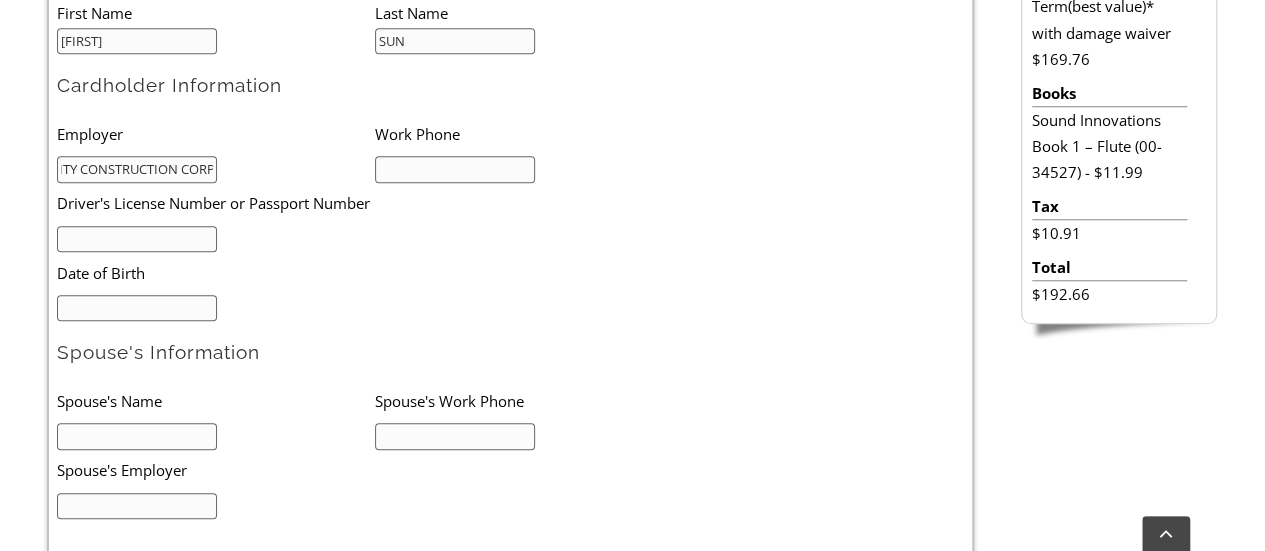 scroll, scrollTop: 0, scrollLeft: 58, axis: horizontal 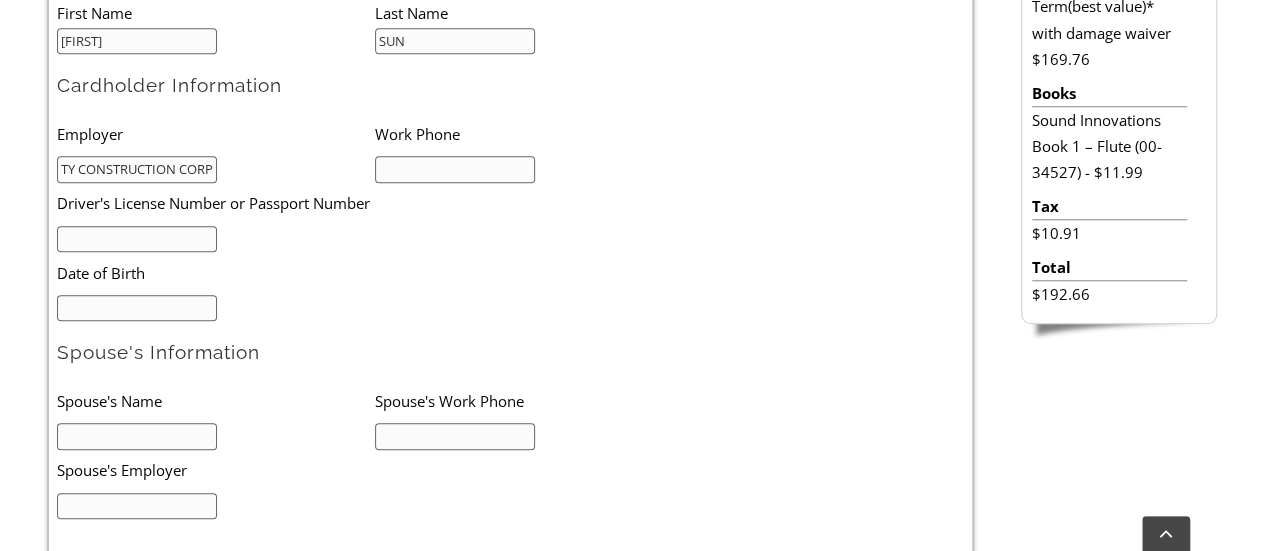 type on "CROSSCITY CONSTRUCTION CORP" 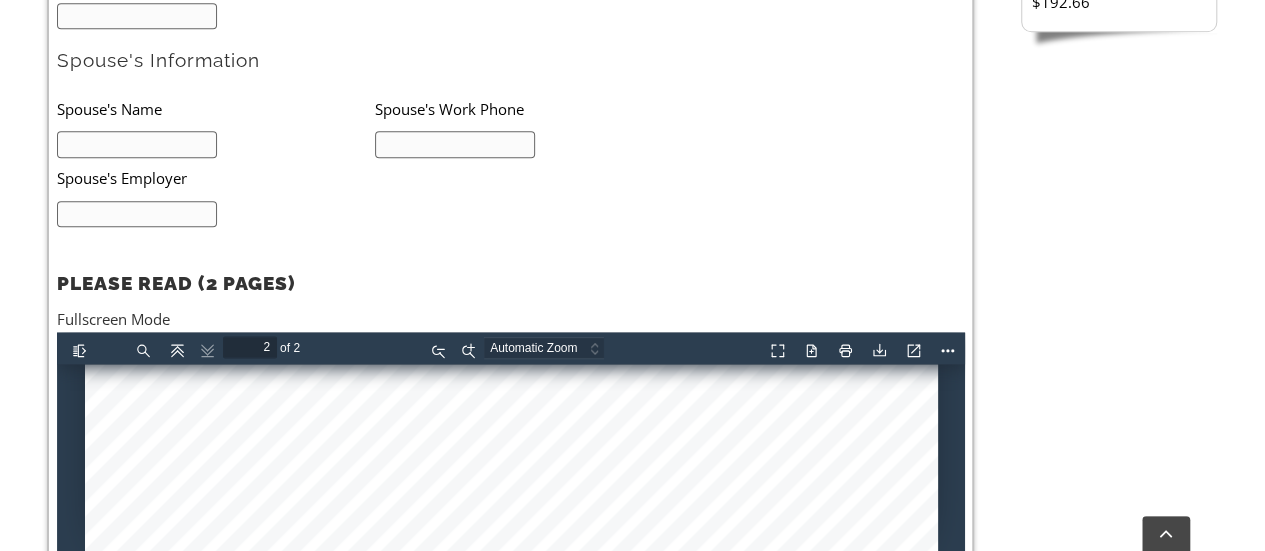 scroll, scrollTop: 900, scrollLeft: 0, axis: vertical 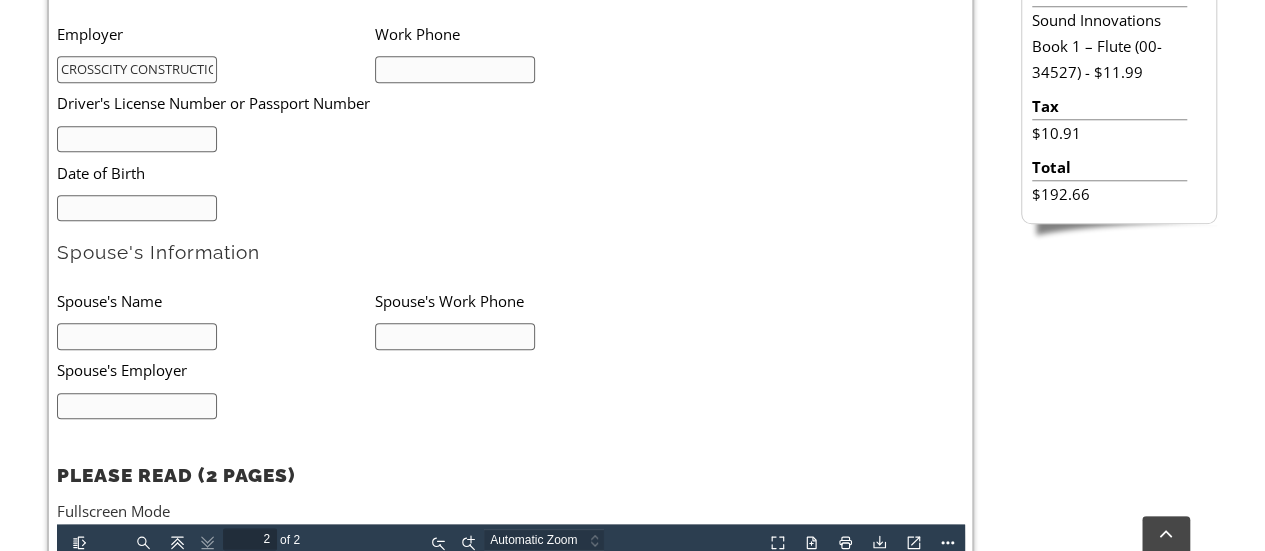 click at bounding box center [137, 336] 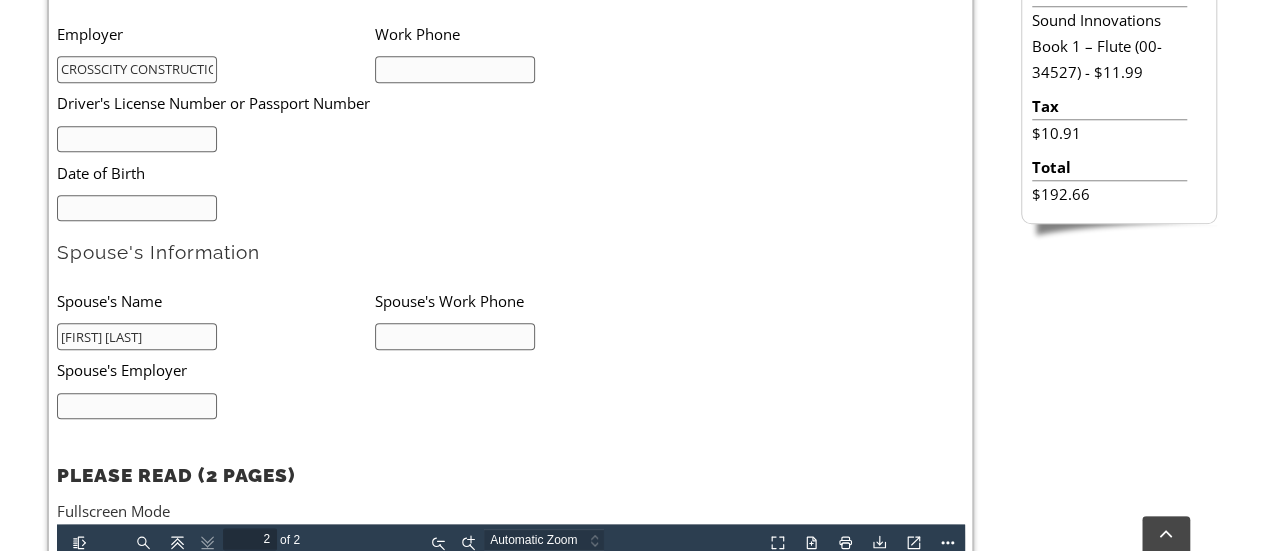 type on "[FIRST] [LAST]" 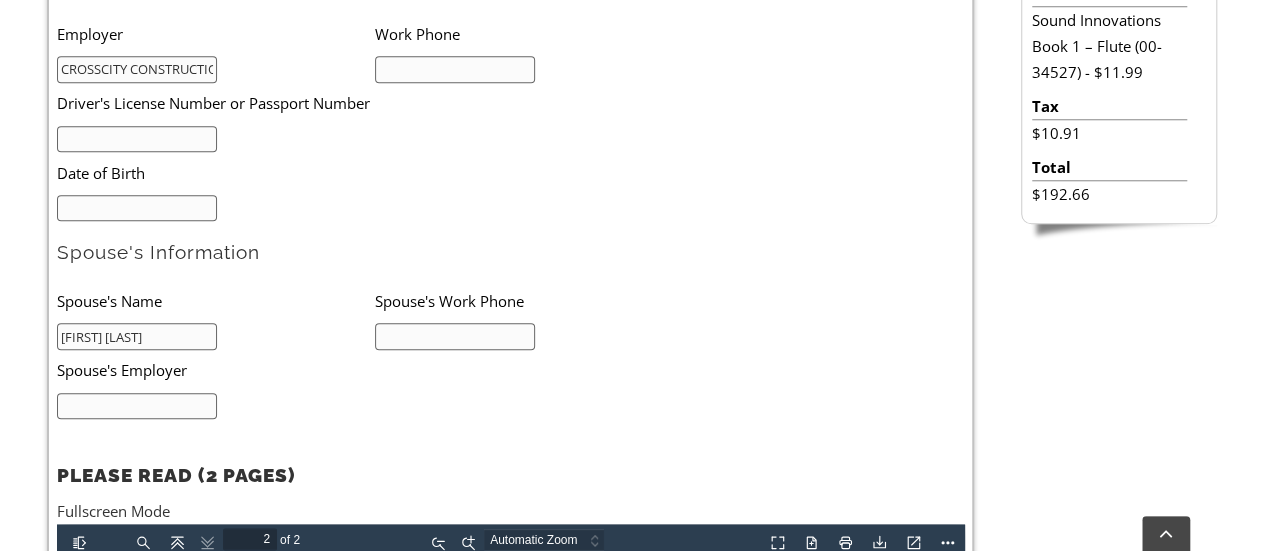 type on "3" 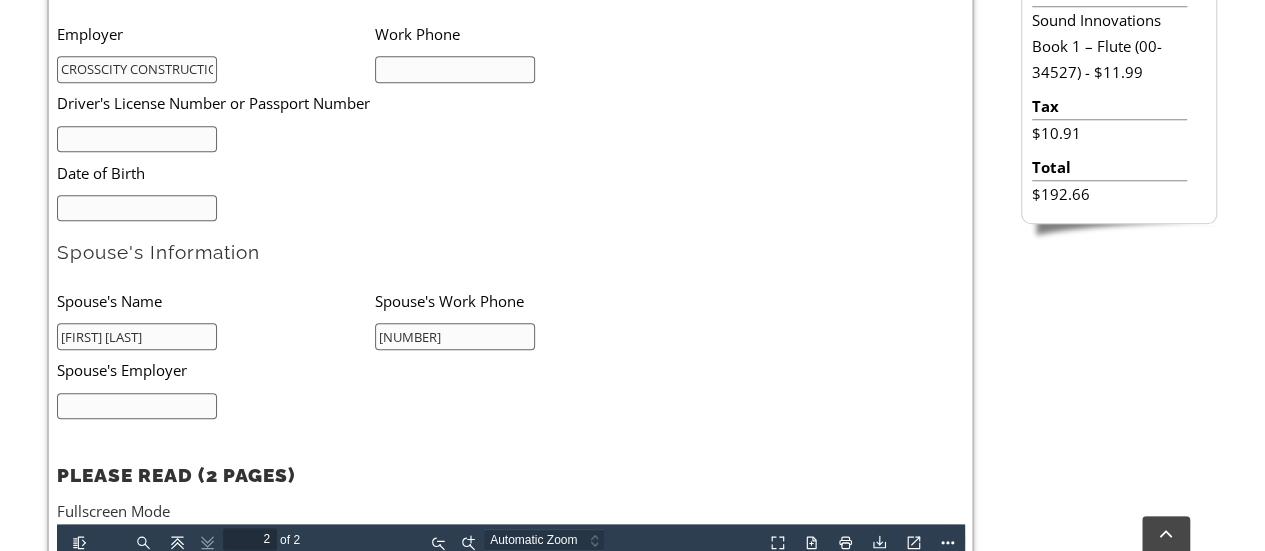 type on "[NUMBER]" 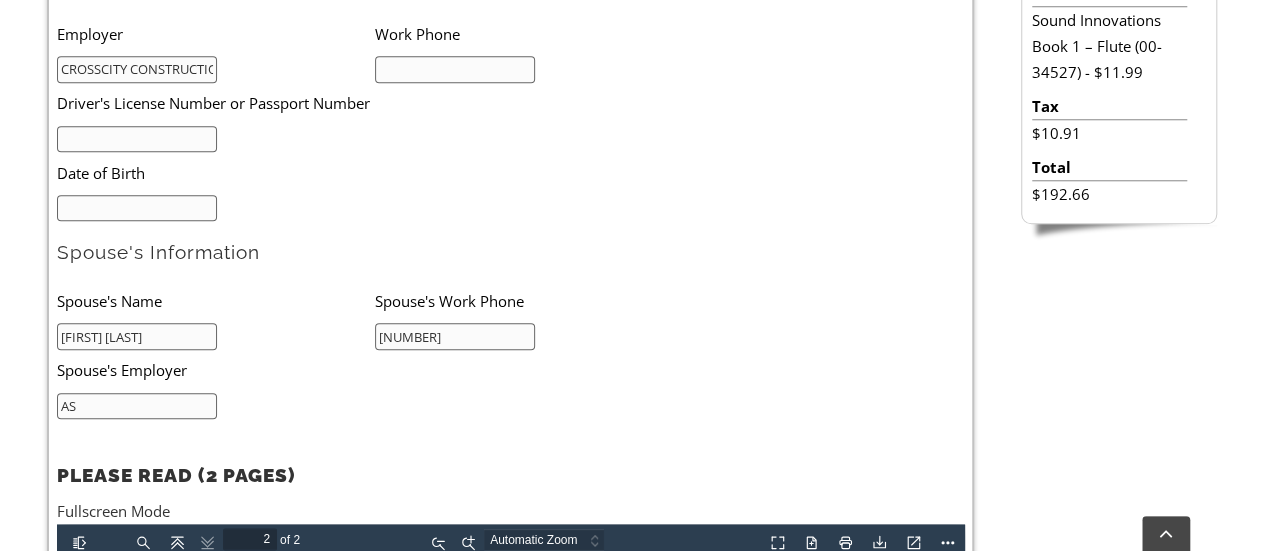 type on "A" 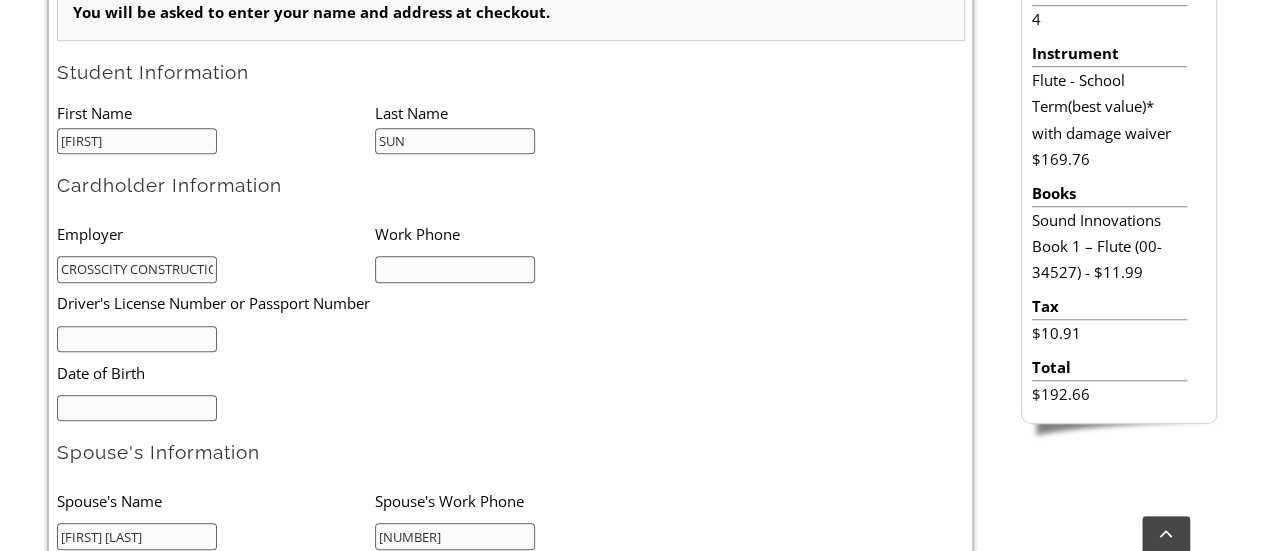 scroll, scrollTop: 700, scrollLeft: 0, axis: vertical 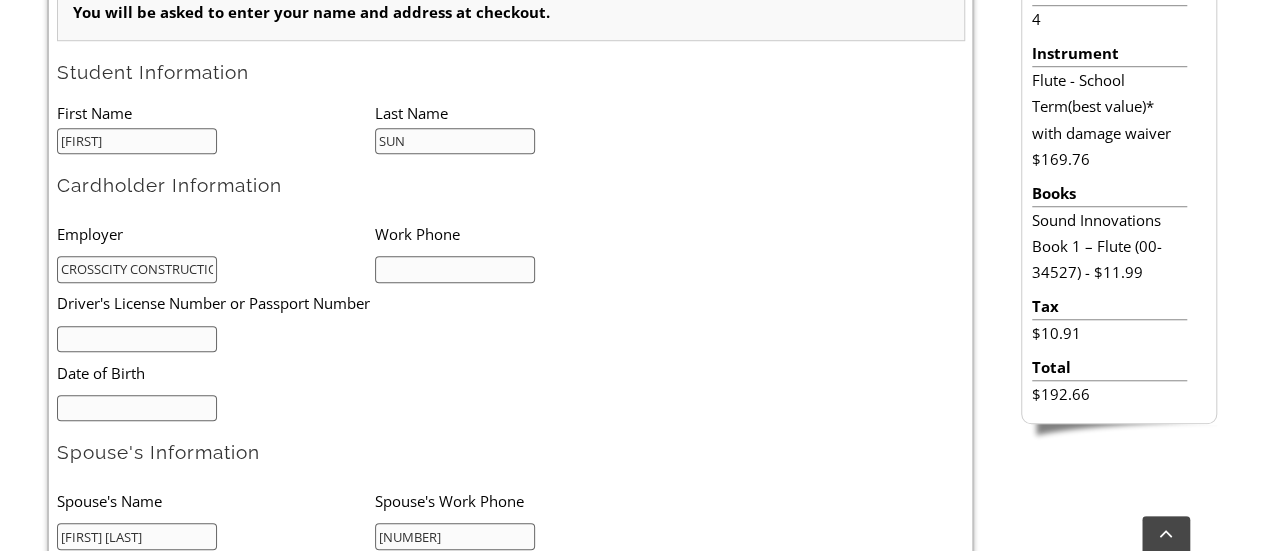 type on "N/A" 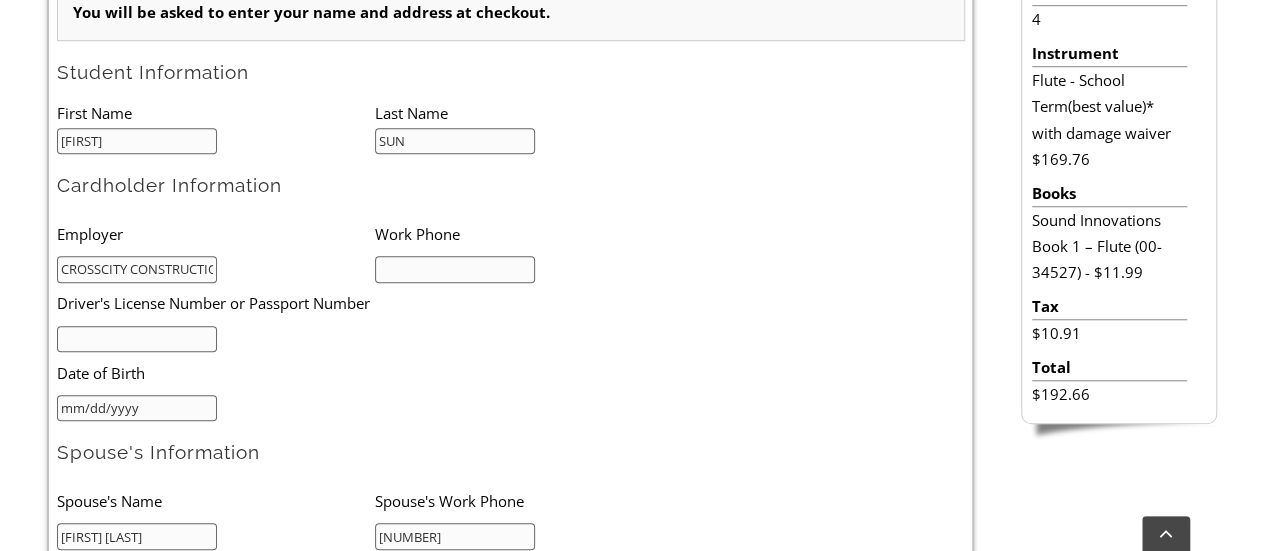 click on "mm/dd/yyyy" at bounding box center [137, 408] 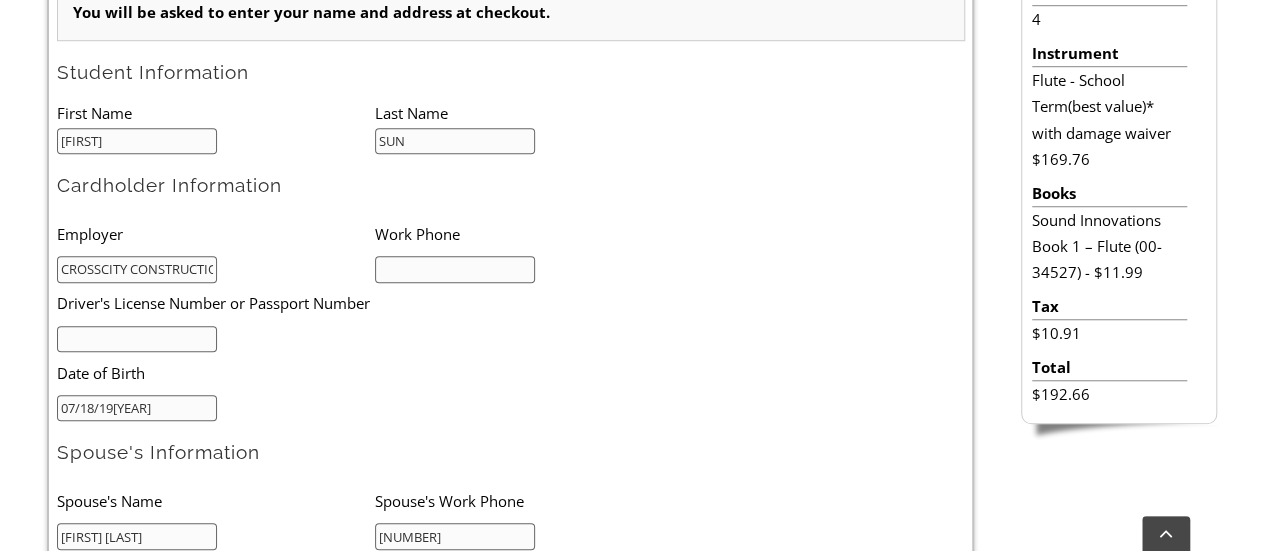 type on "07/18/1988" 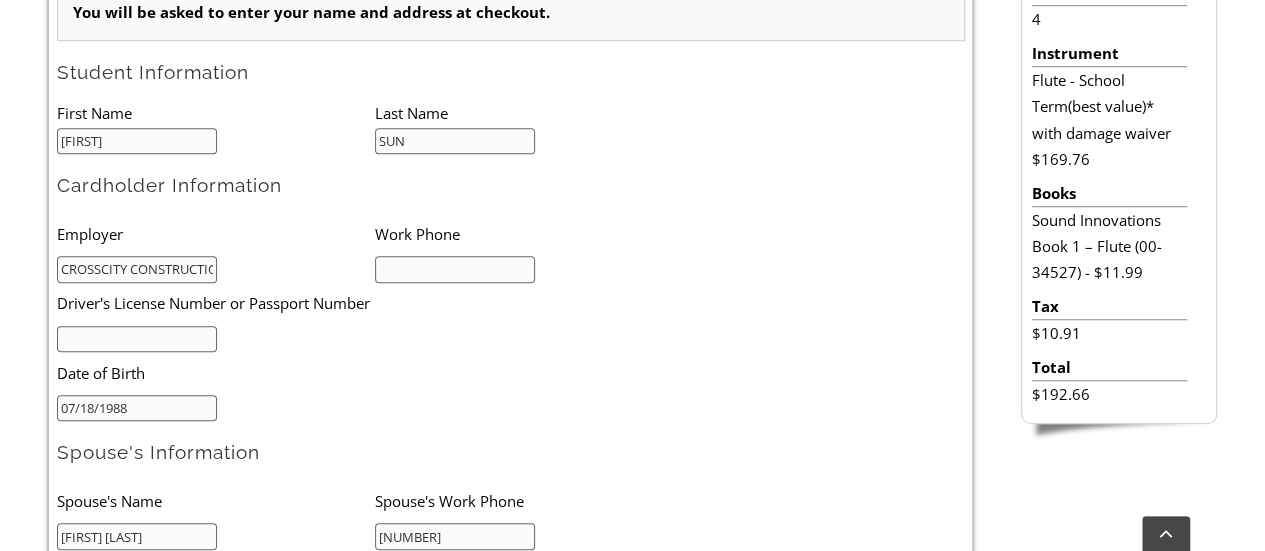 click on "07/18/1988" at bounding box center (216, 407) 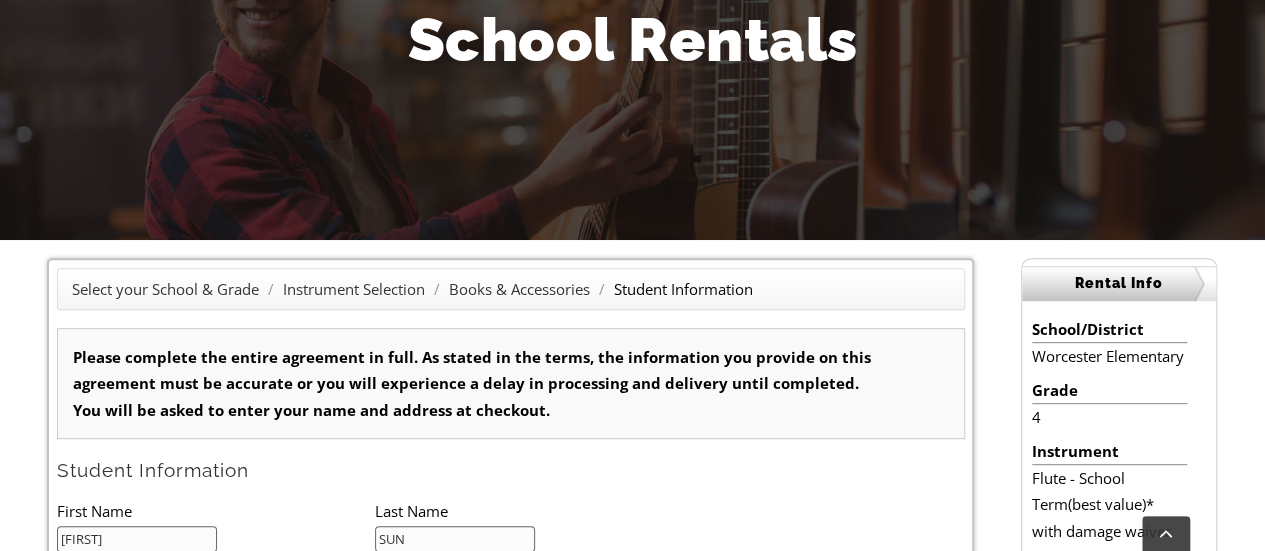 scroll, scrollTop: 300, scrollLeft: 0, axis: vertical 